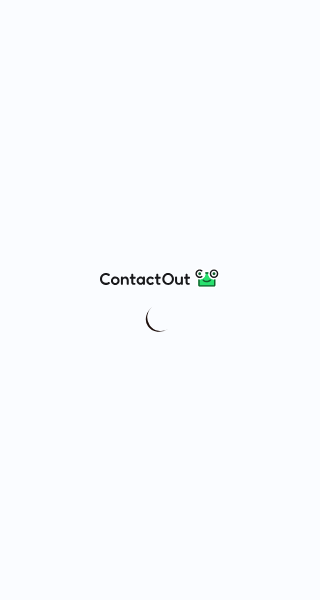 scroll, scrollTop: 0, scrollLeft: 0, axis: both 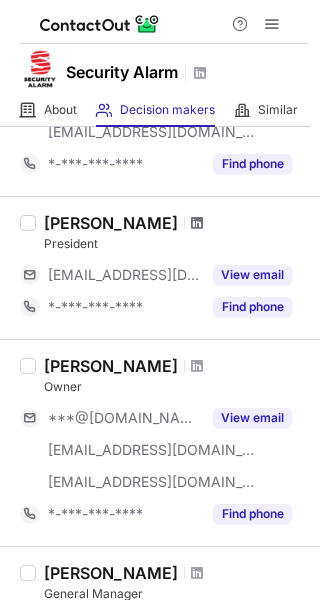 click at bounding box center [197, 223] 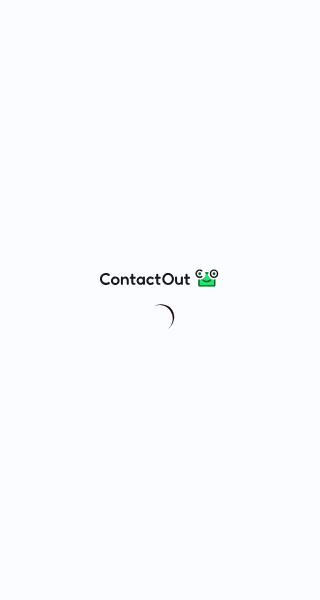 scroll, scrollTop: 0, scrollLeft: 0, axis: both 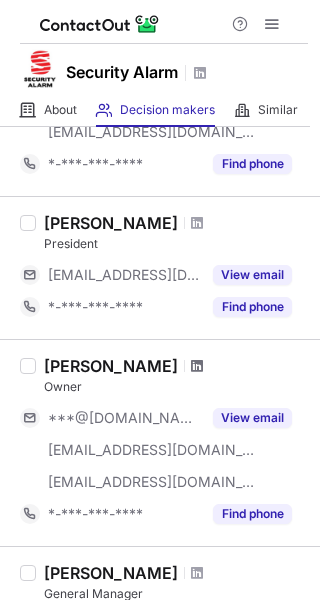 click at bounding box center [197, 366] 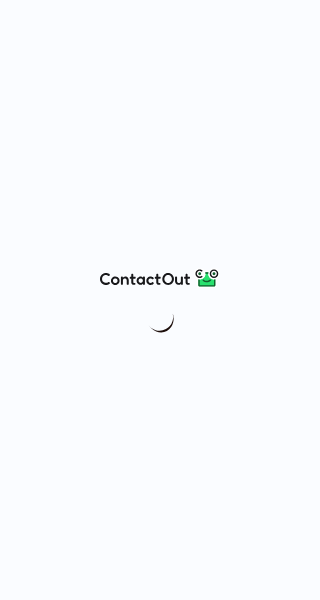 scroll, scrollTop: 0, scrollLeft: 0, axis: both 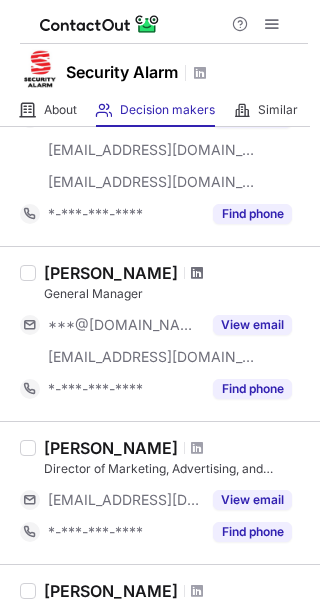click at bounding box center [197, 273] 